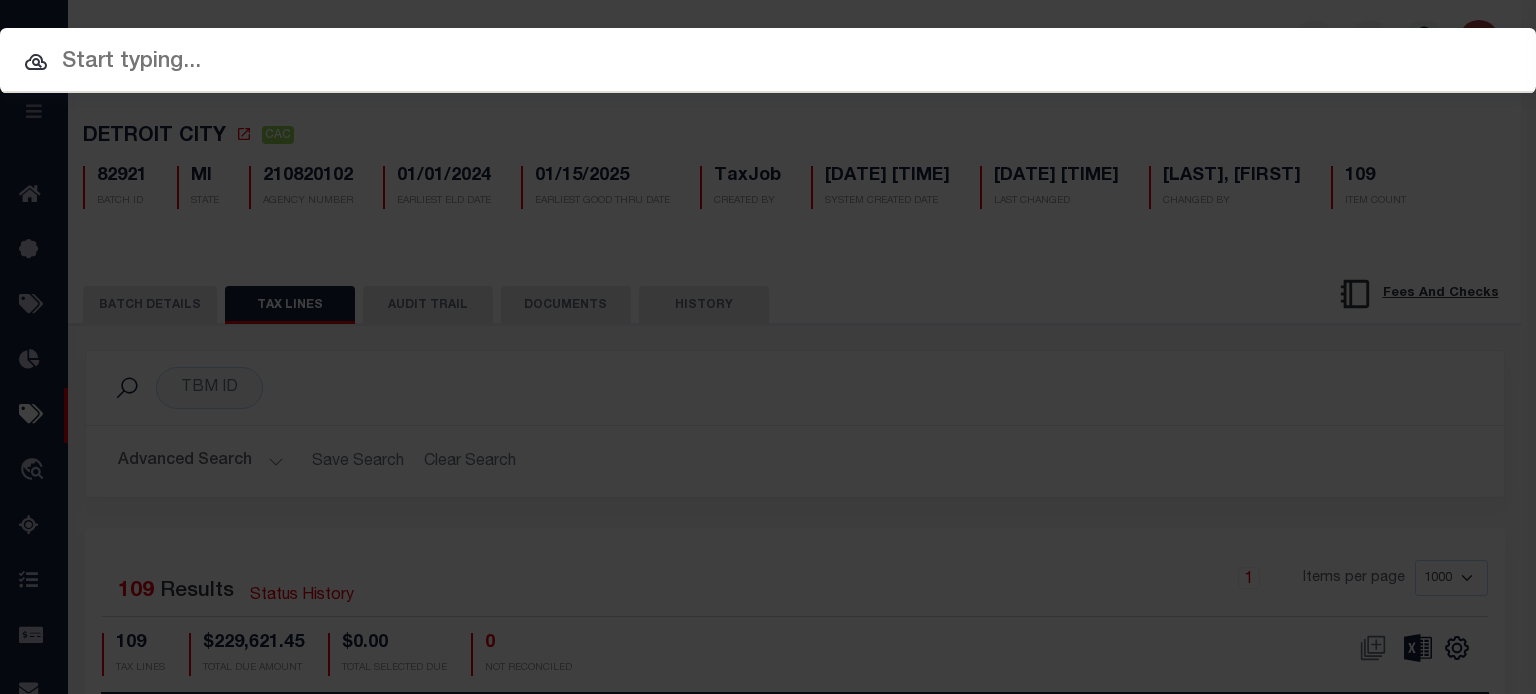 scroll, scrollTop: 0, scrollLeft: 0, axis: both 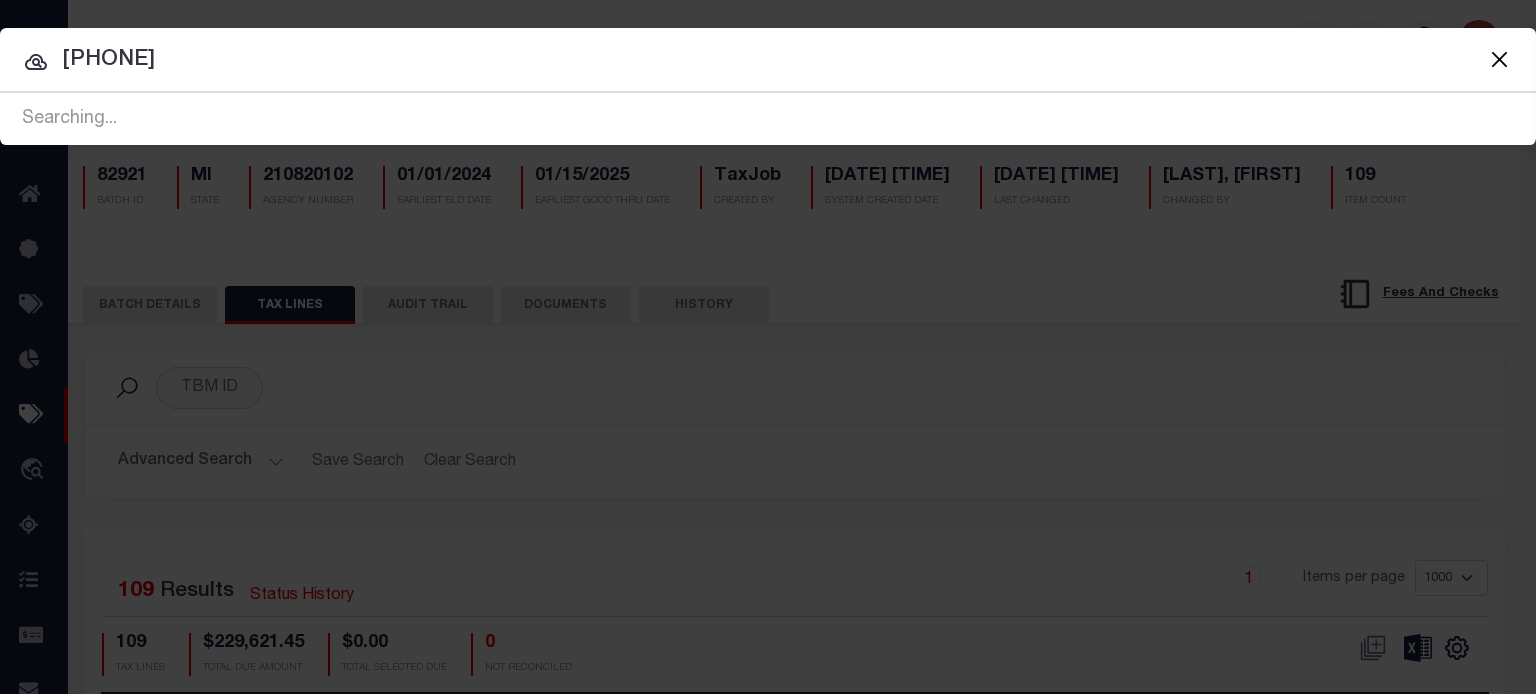 type on "[PHONE]" 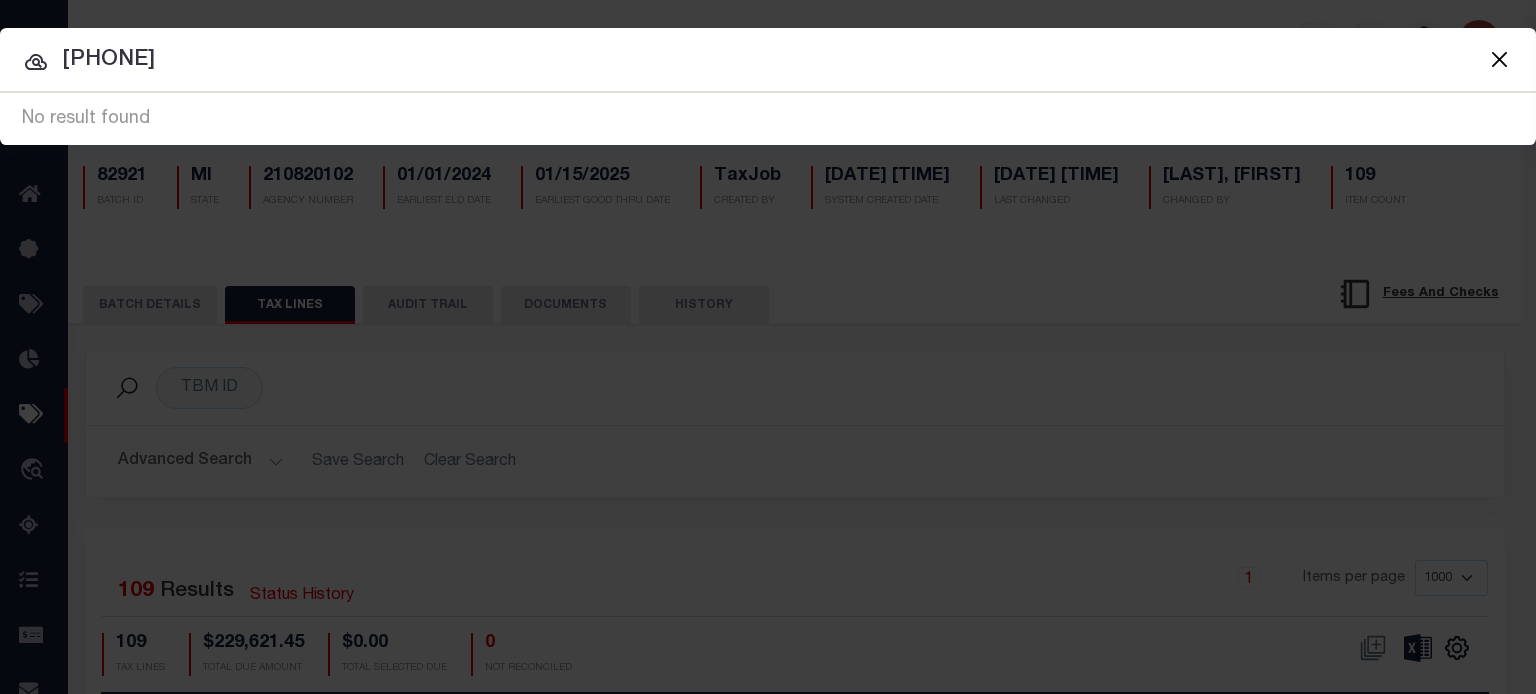 drag, startPoint x: 272, startPoint y: 65, endPoint x: -687, endPoint y: 210, distance: 969.9 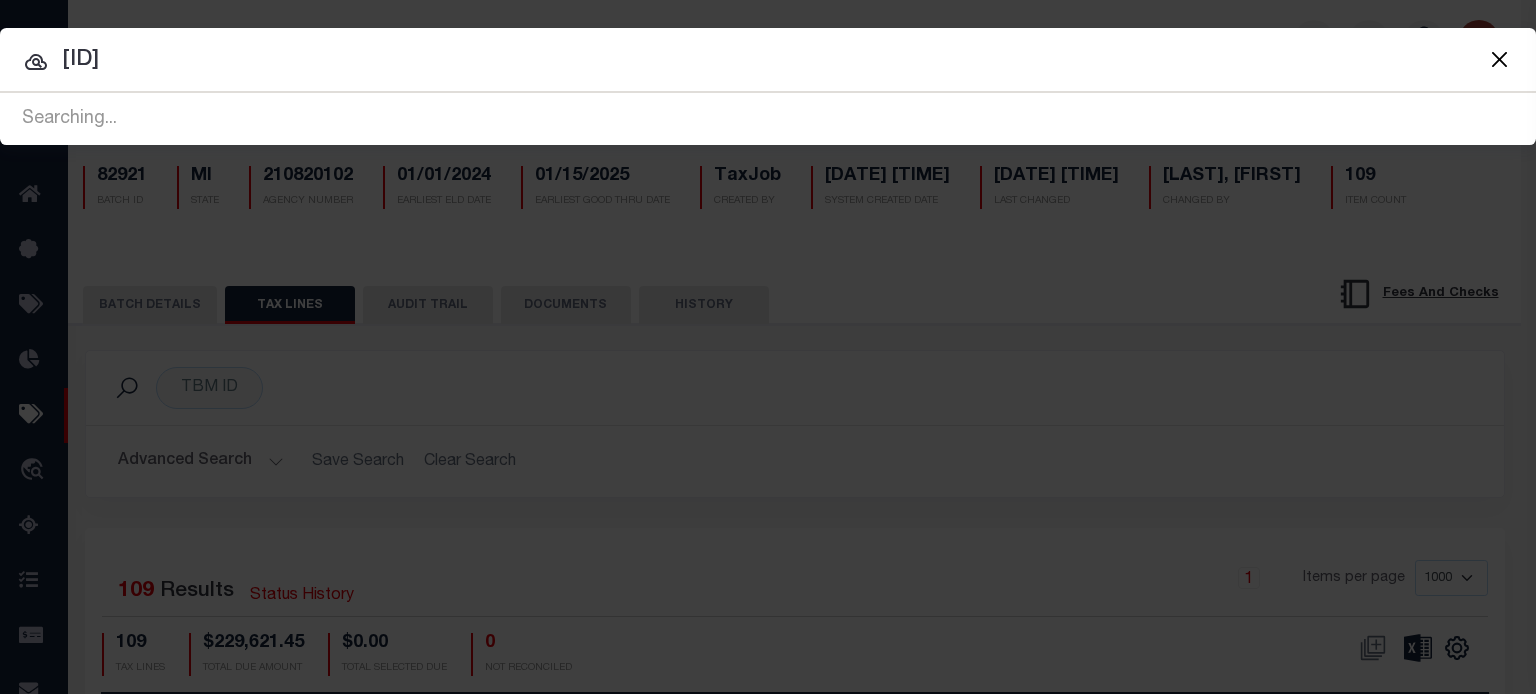 type on "[ID]" 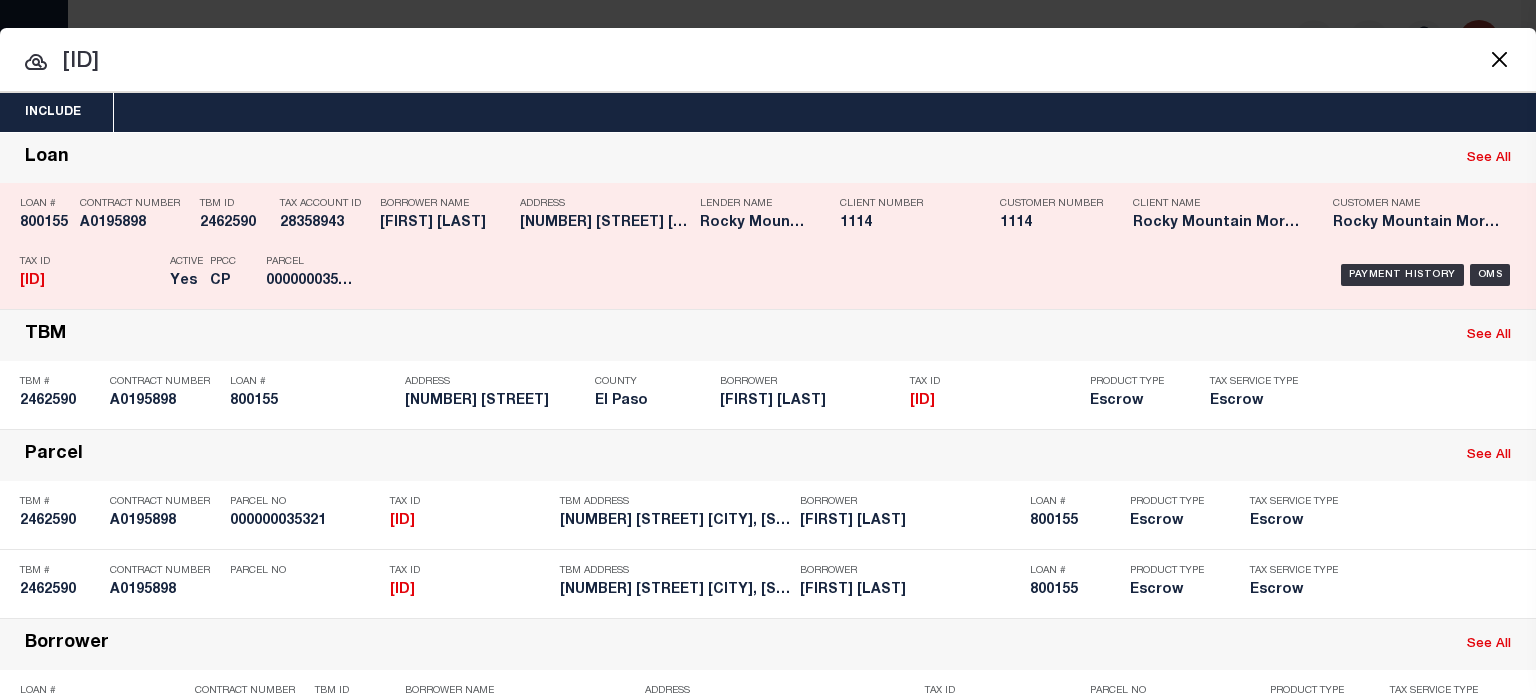 drag, startPoint x: 1388, startPoint y: 271, endPoint x: 1375, endPoint y: 245, distance: 29.068884 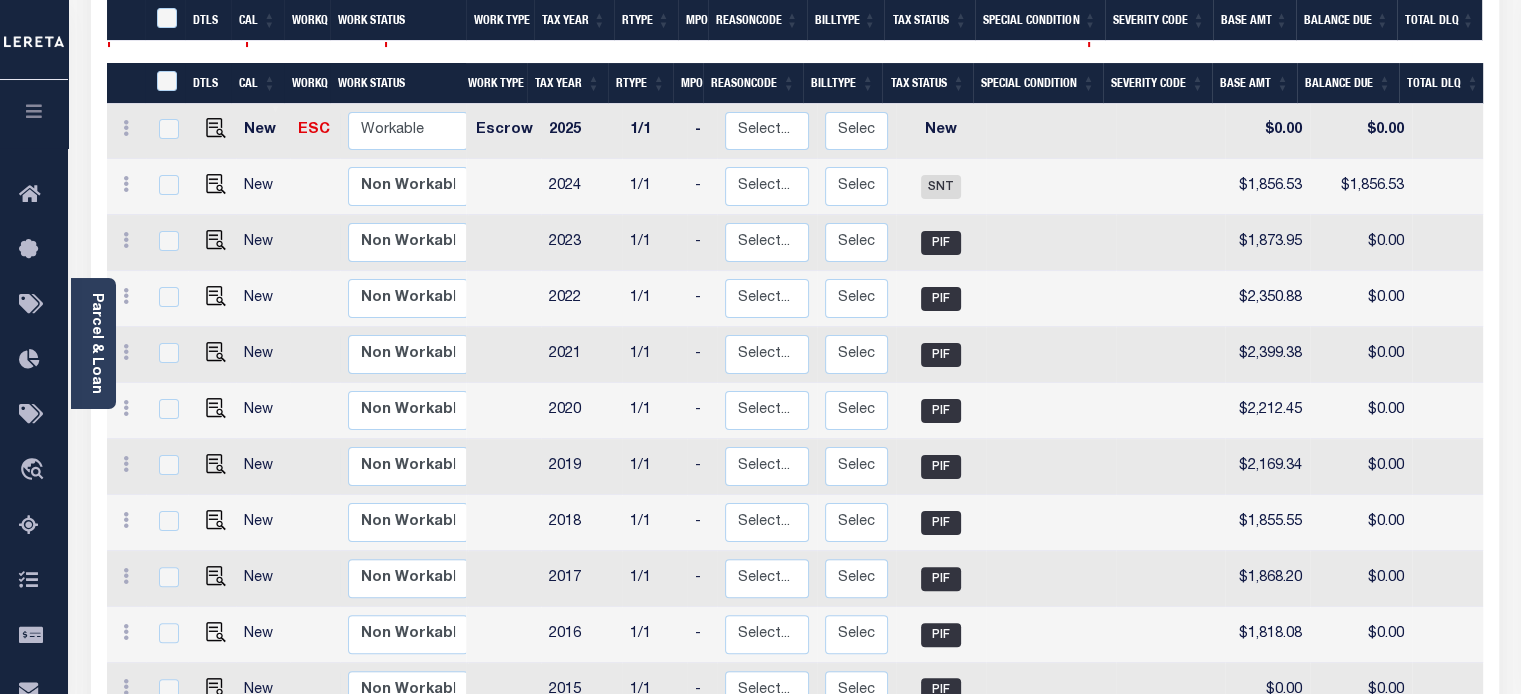 scroll, scrollTop: 600, scrollLeft: 0, axis: vertical 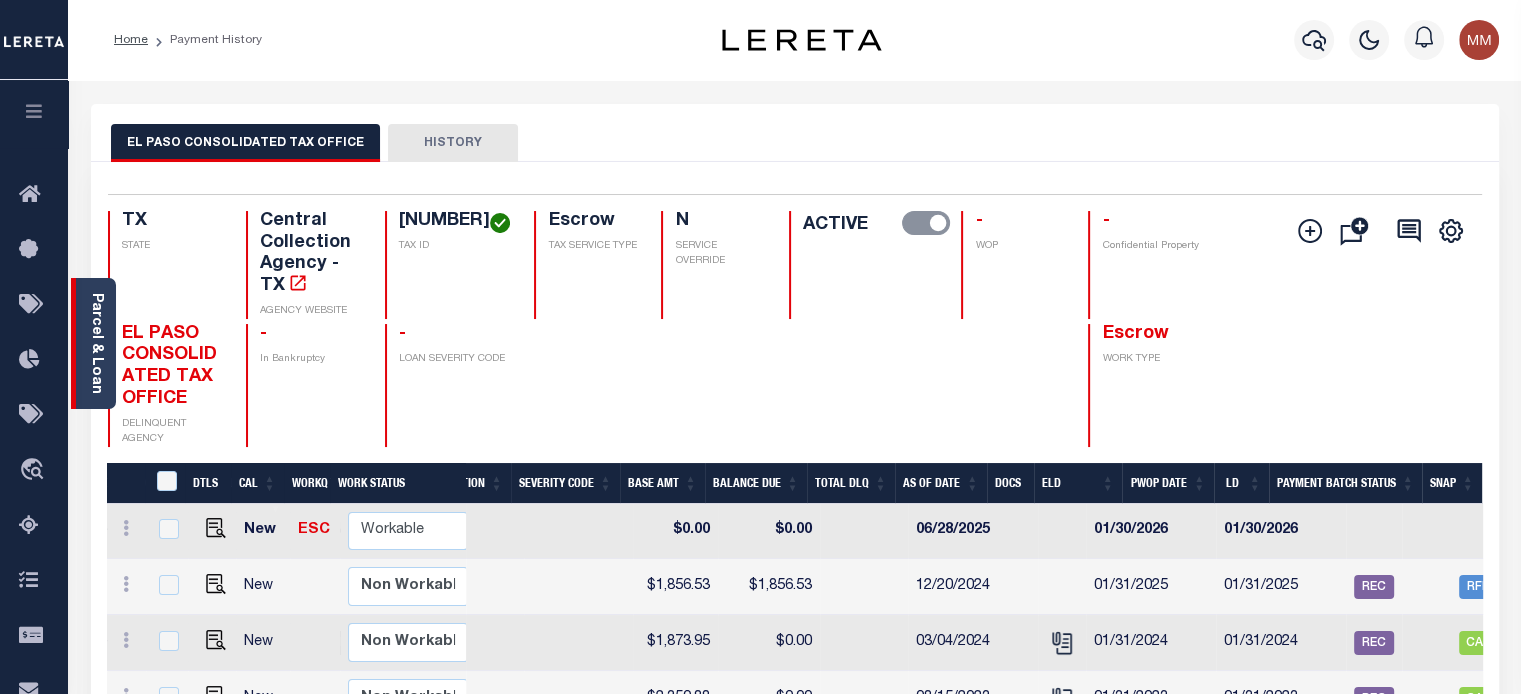 click on "Parcel & Loan" at bounding box center [96, 343] 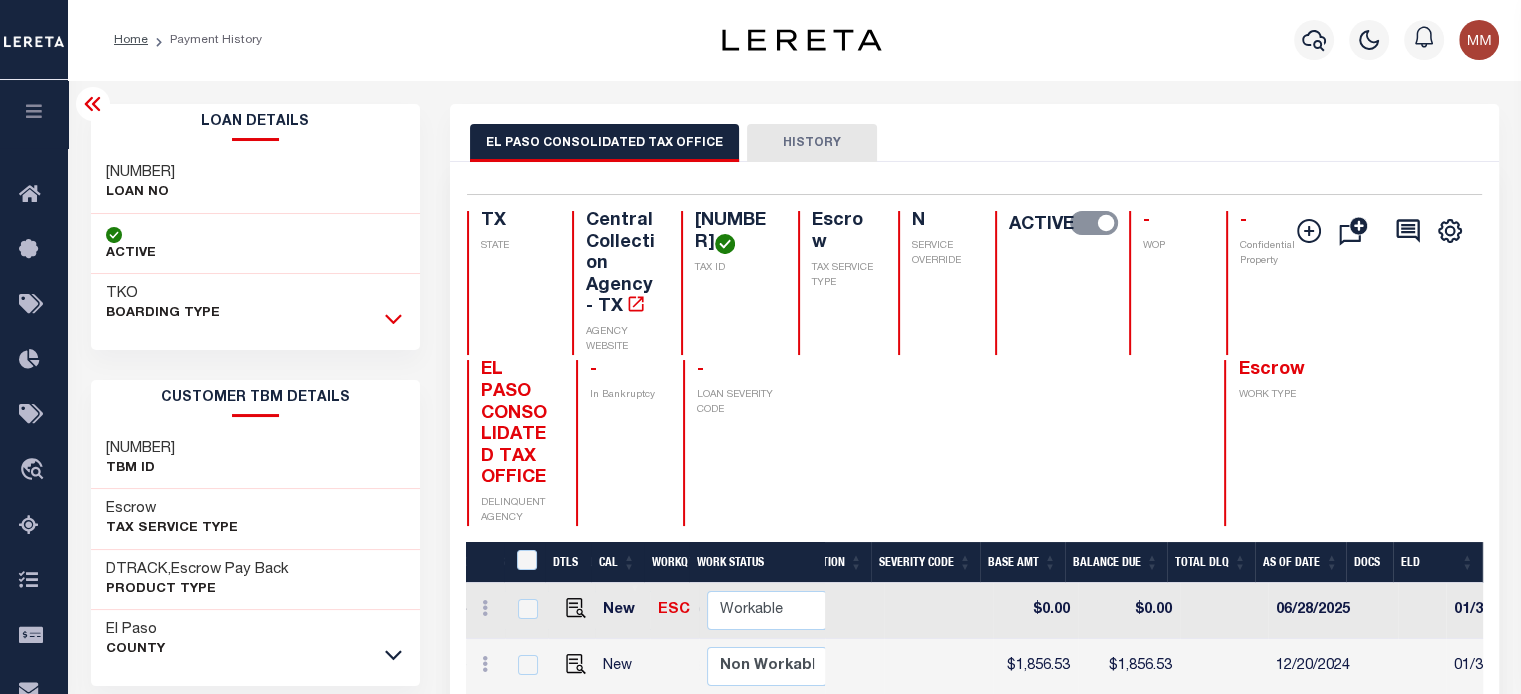 click 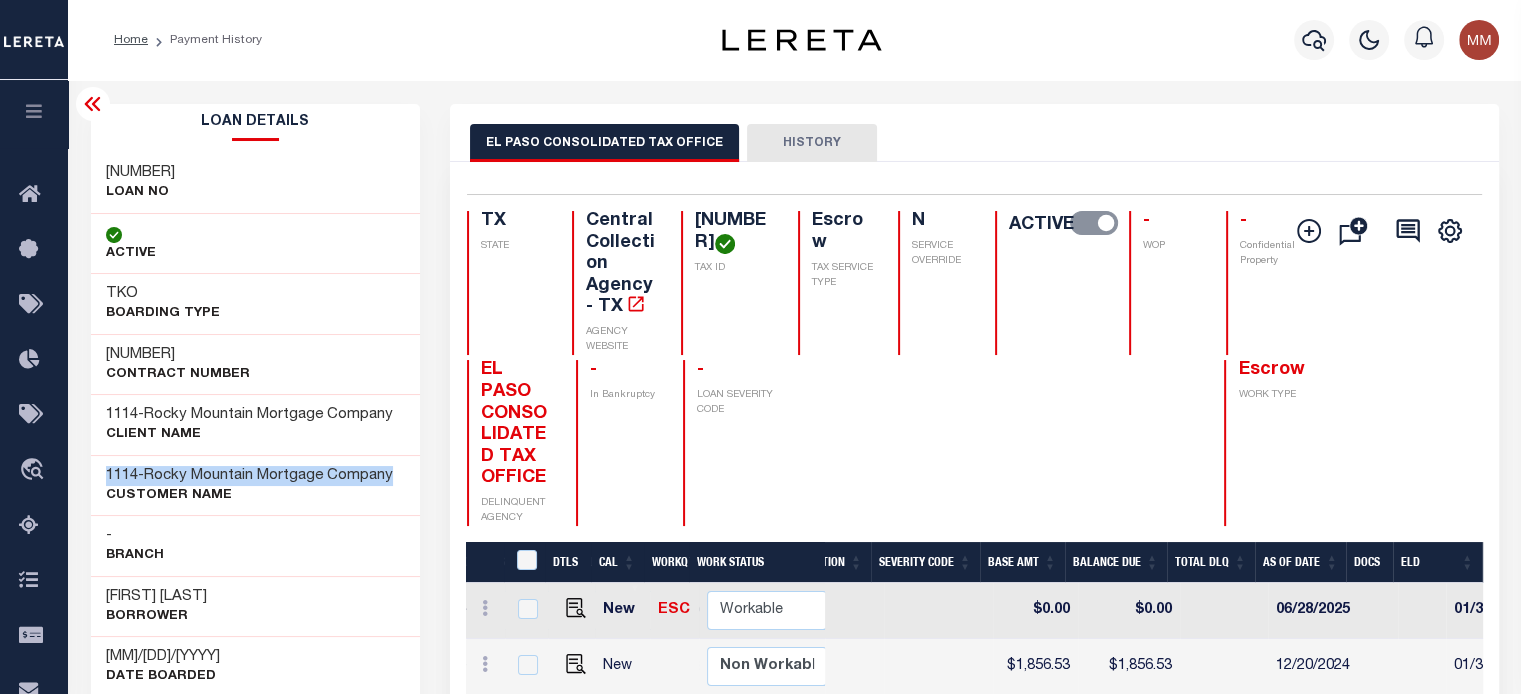 drag, startPoint x: 100, startPoint y: 480, endPoint x: 343, endPoint y: 440, distance: 246.27017 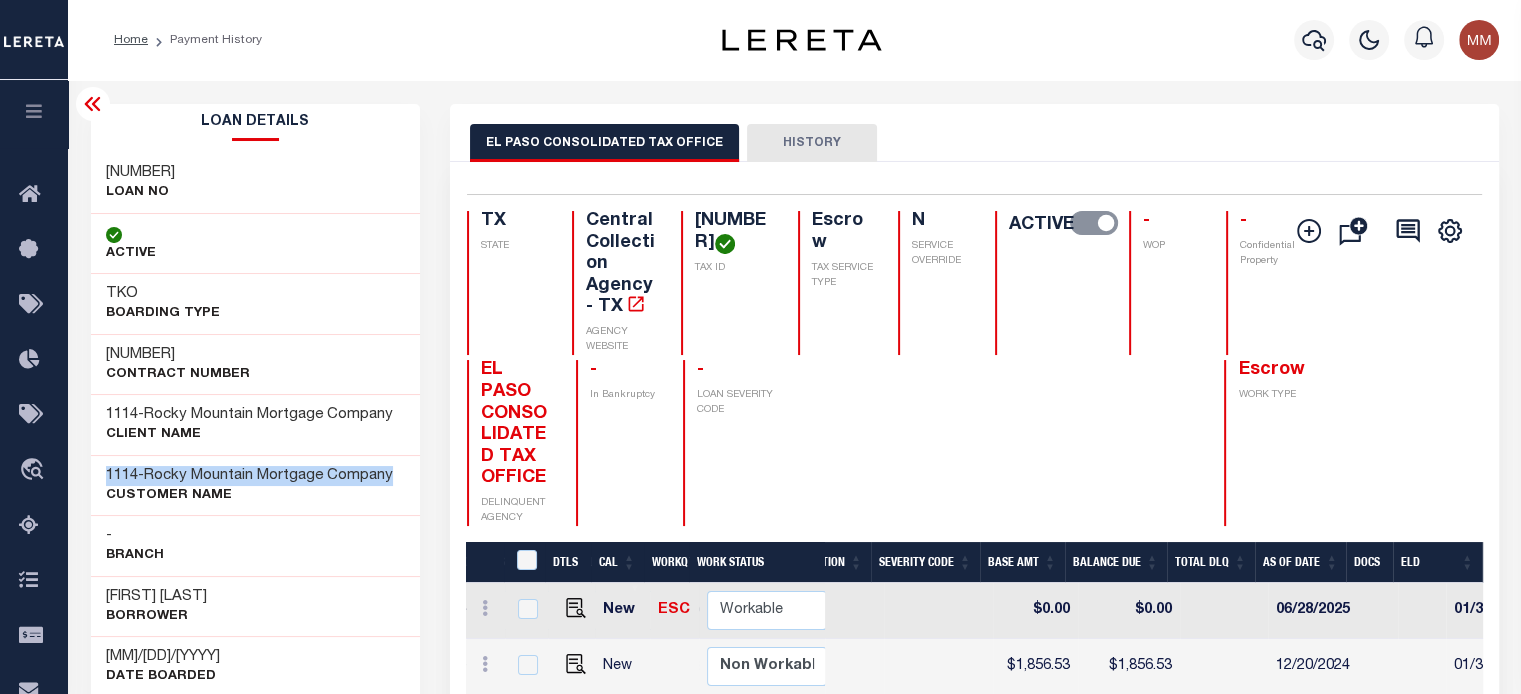 click on "1114  -  Rocky Mountain Mortgage Company
CUSTOMER Name" at bounding box center [256, 485] 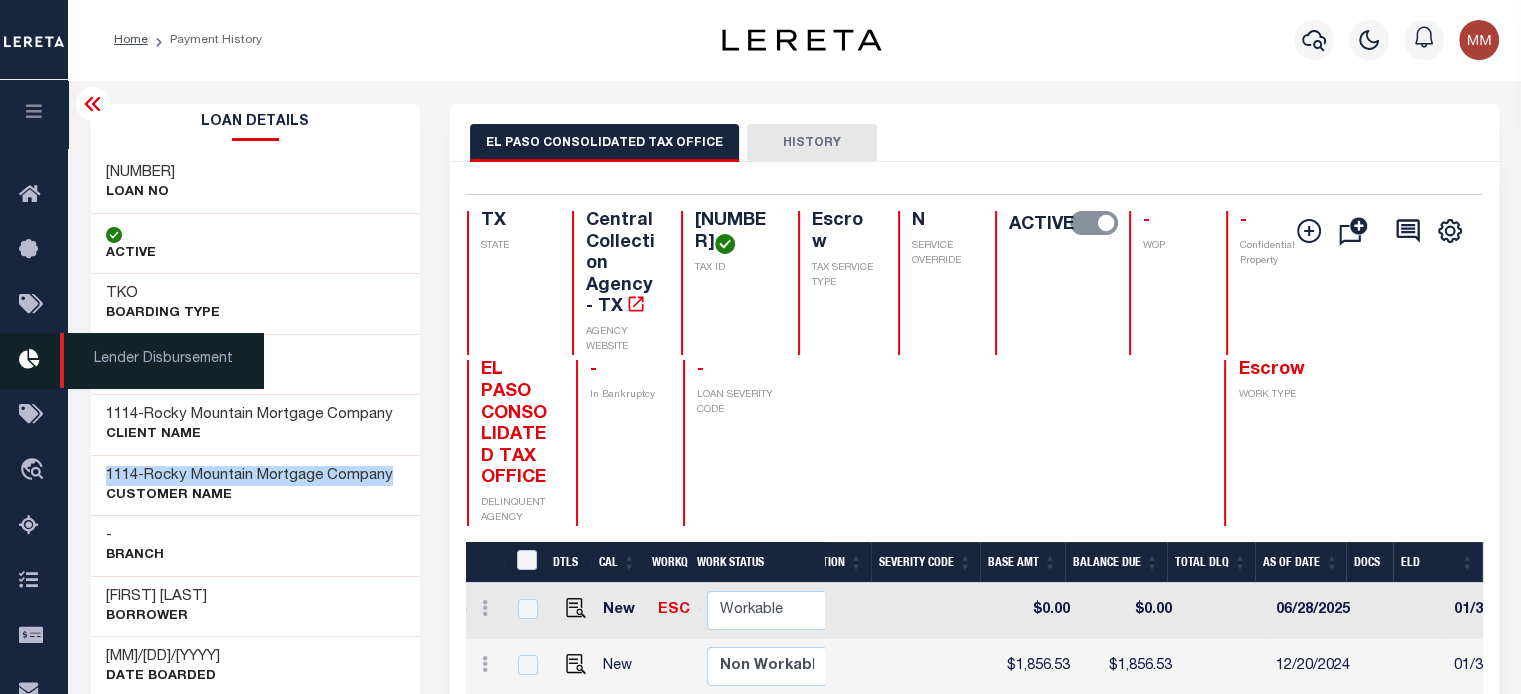 copy on "1114  -  Rocky Mountain Mortgage Company" 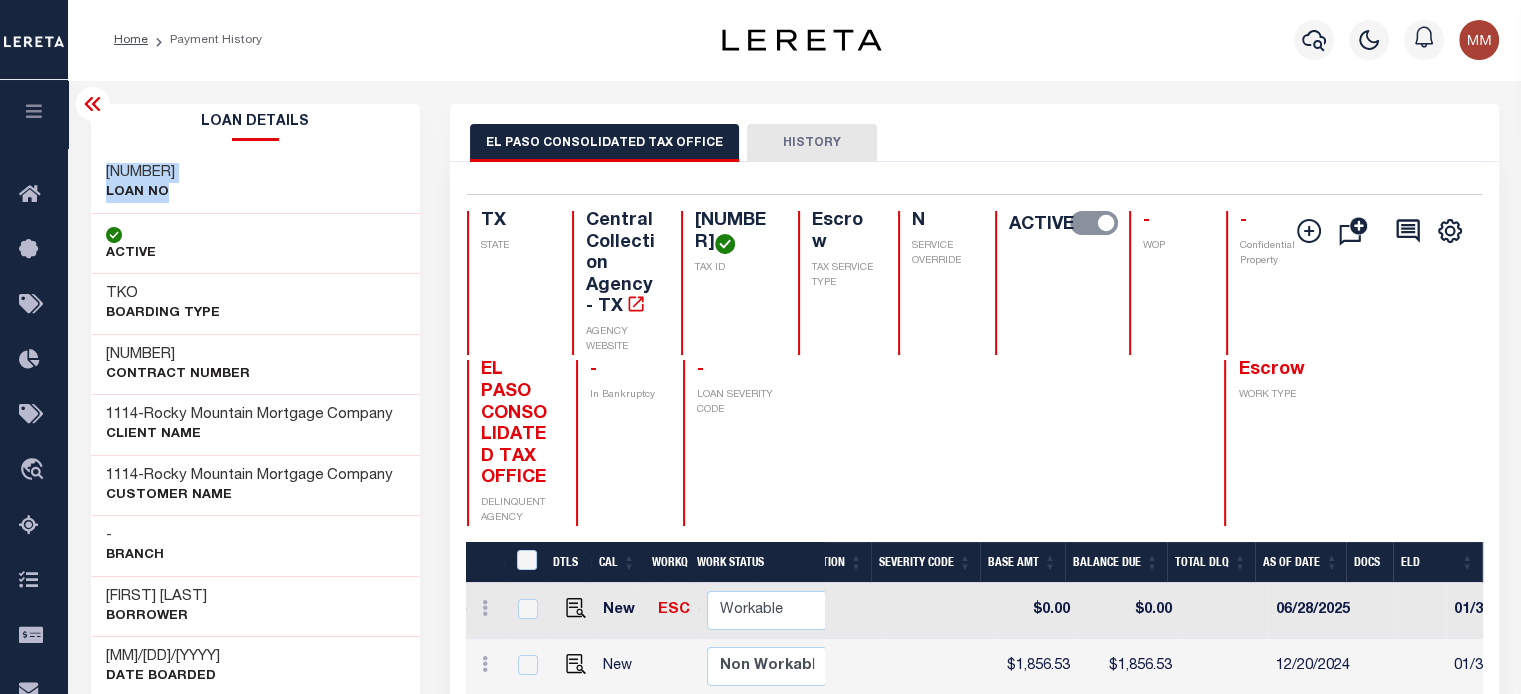 drag, startPoint x: 108, startPoint y: 161, endPoint x: 172, endPoint y: 193, distance: 71.55418 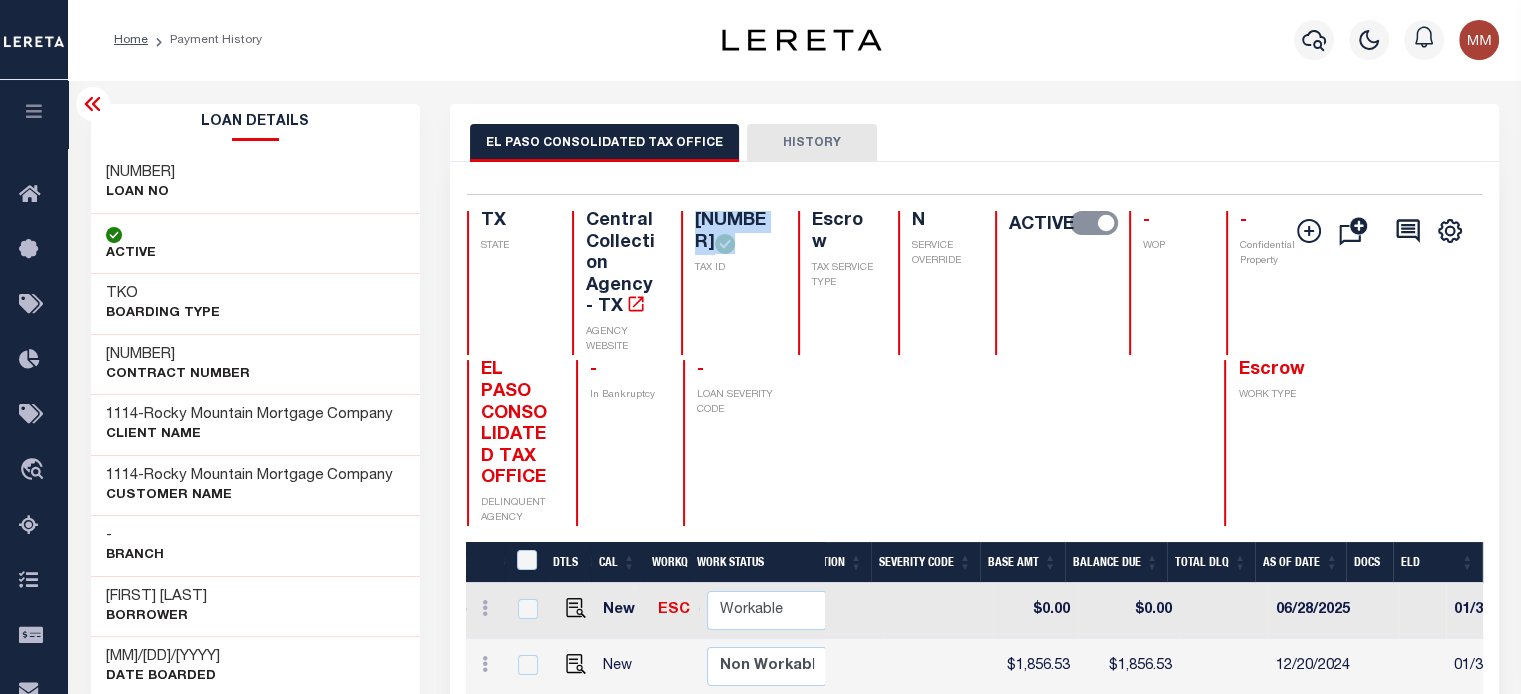 drag, startPoint x: 696, startPoint y: 217, endPoint x: 740, endPoint y: 273, distance: 71.21797 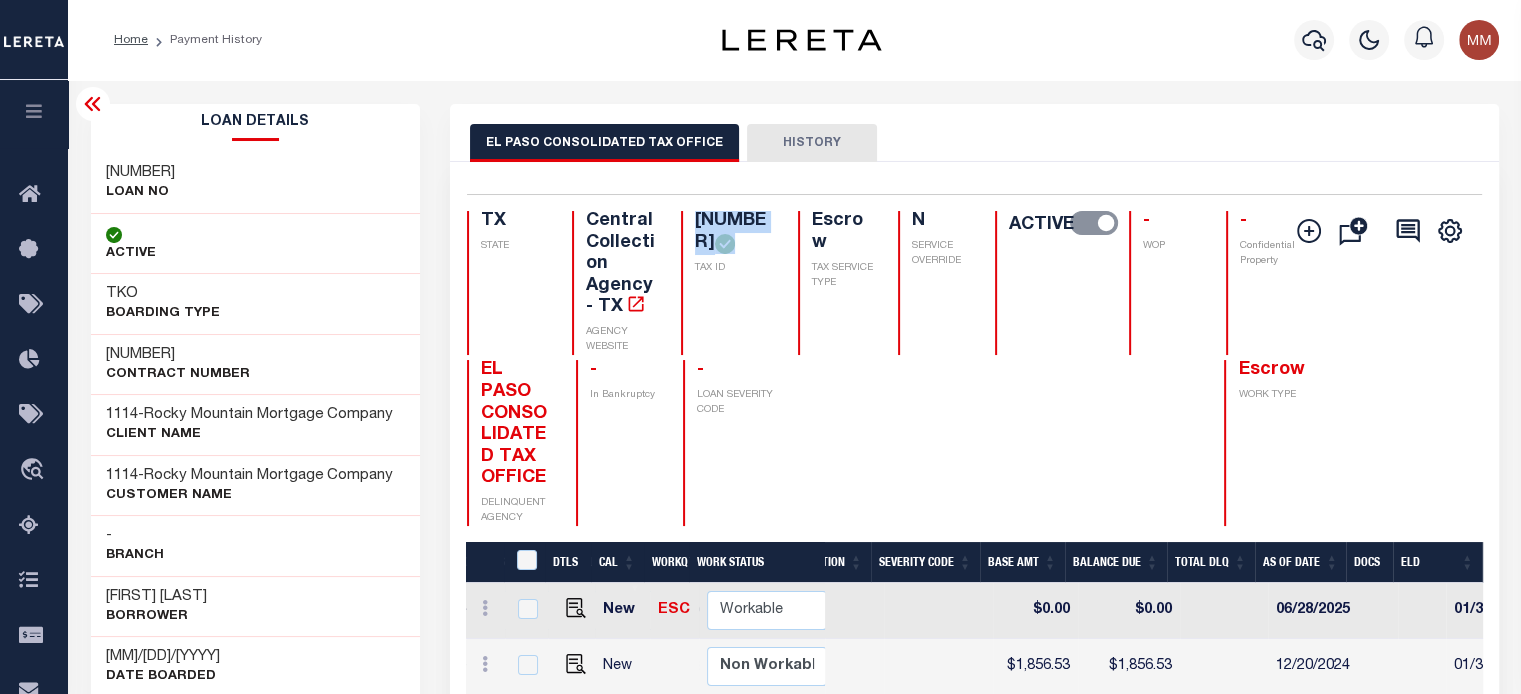 click on "[ID]" at bounding box center (734, 232) 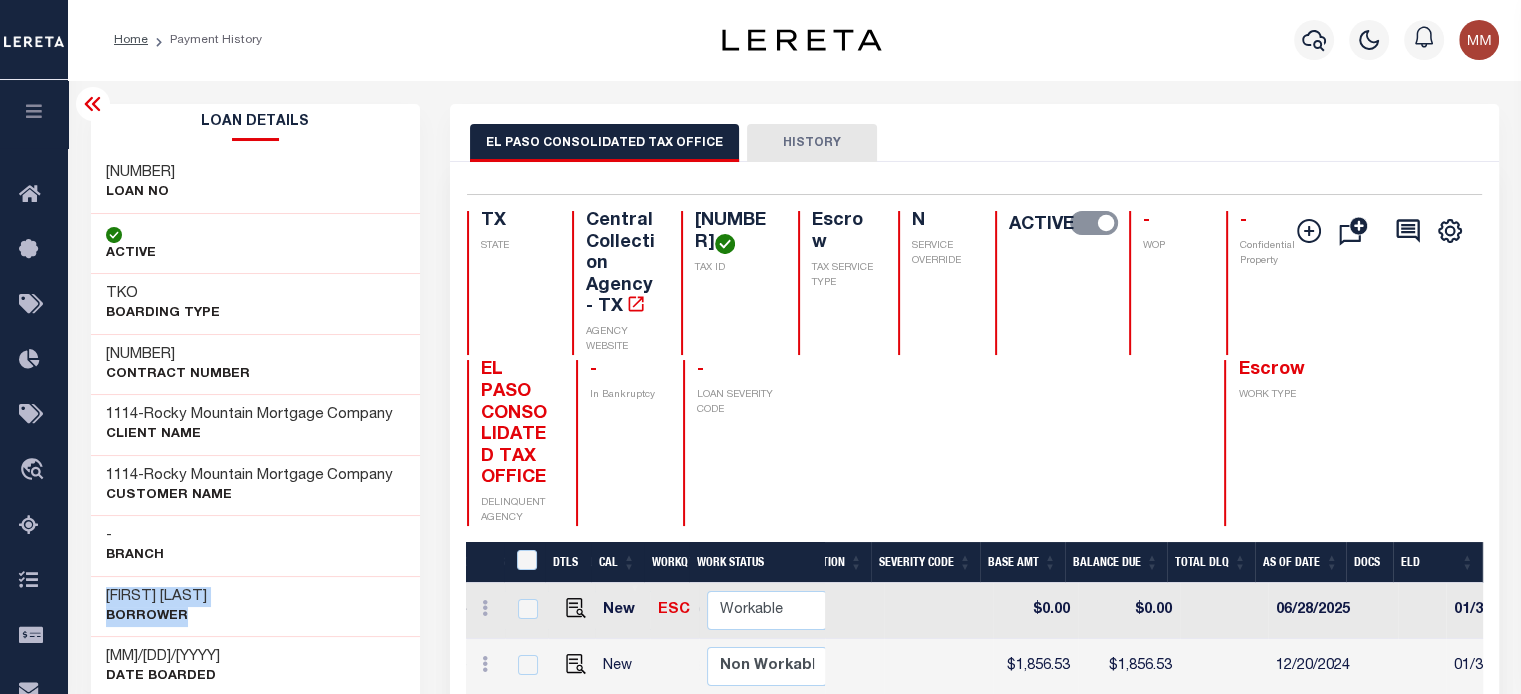 drag, startPoint x: 109, startPoint y: 595, endPoint x: 251, endPoint y: 609, distance: 142.68848 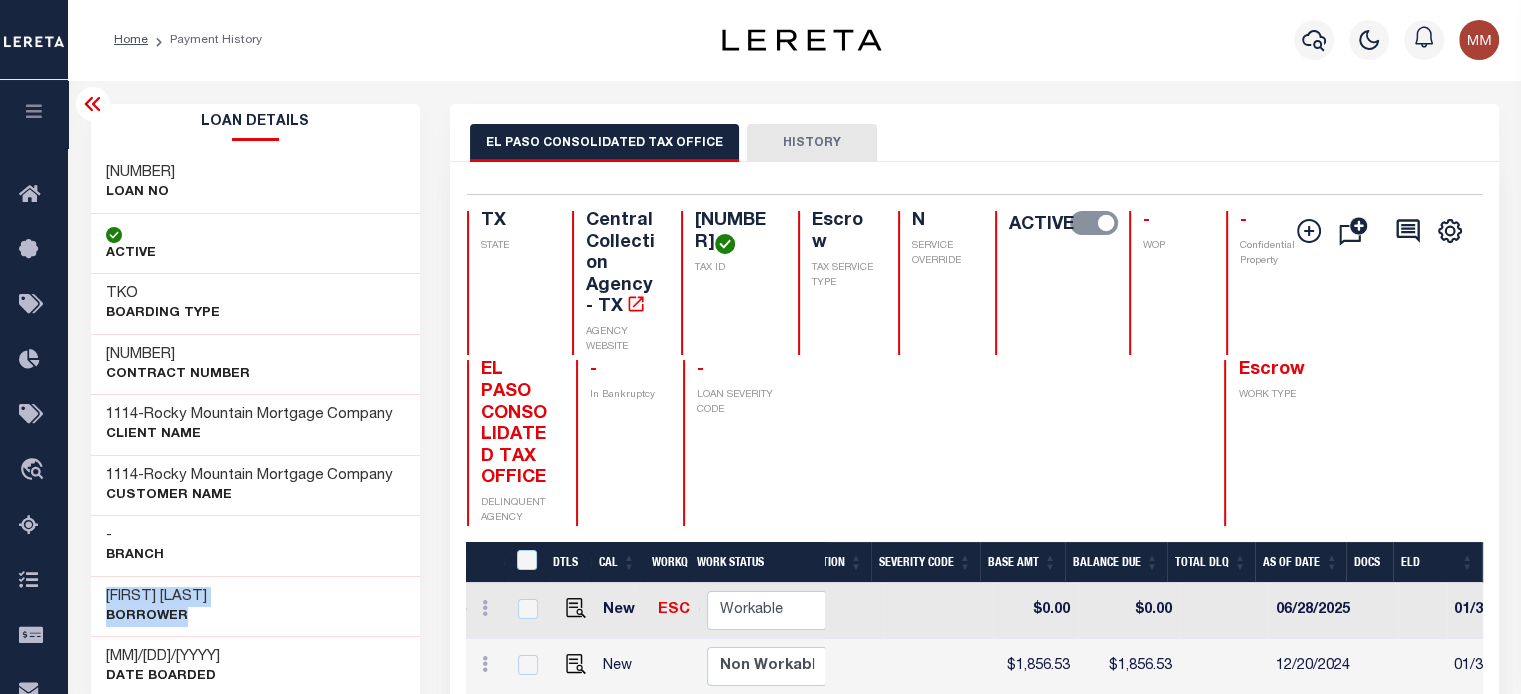 copy on "VICTOR M YEPEZ
Borrower" 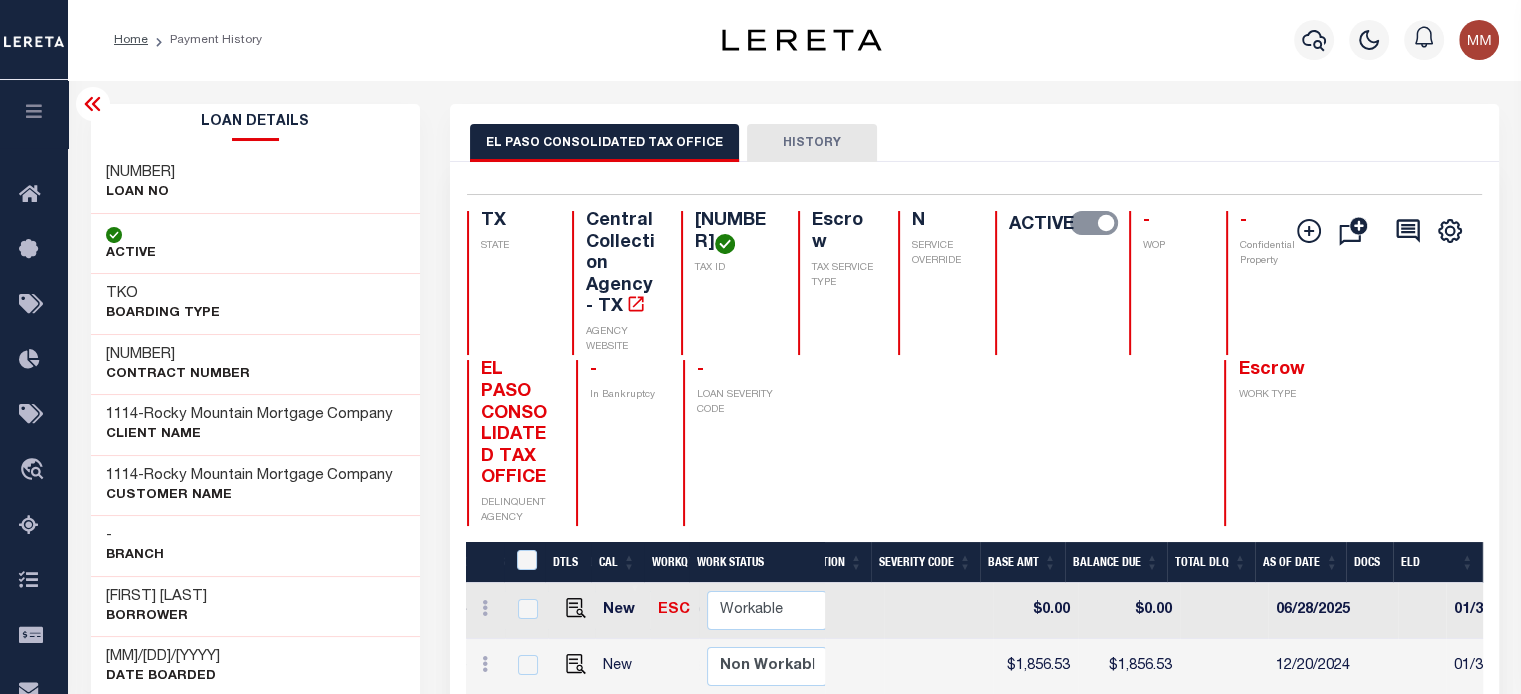 scroll, scrollTop: 0, scrollLeft: 592, axis: horizontal 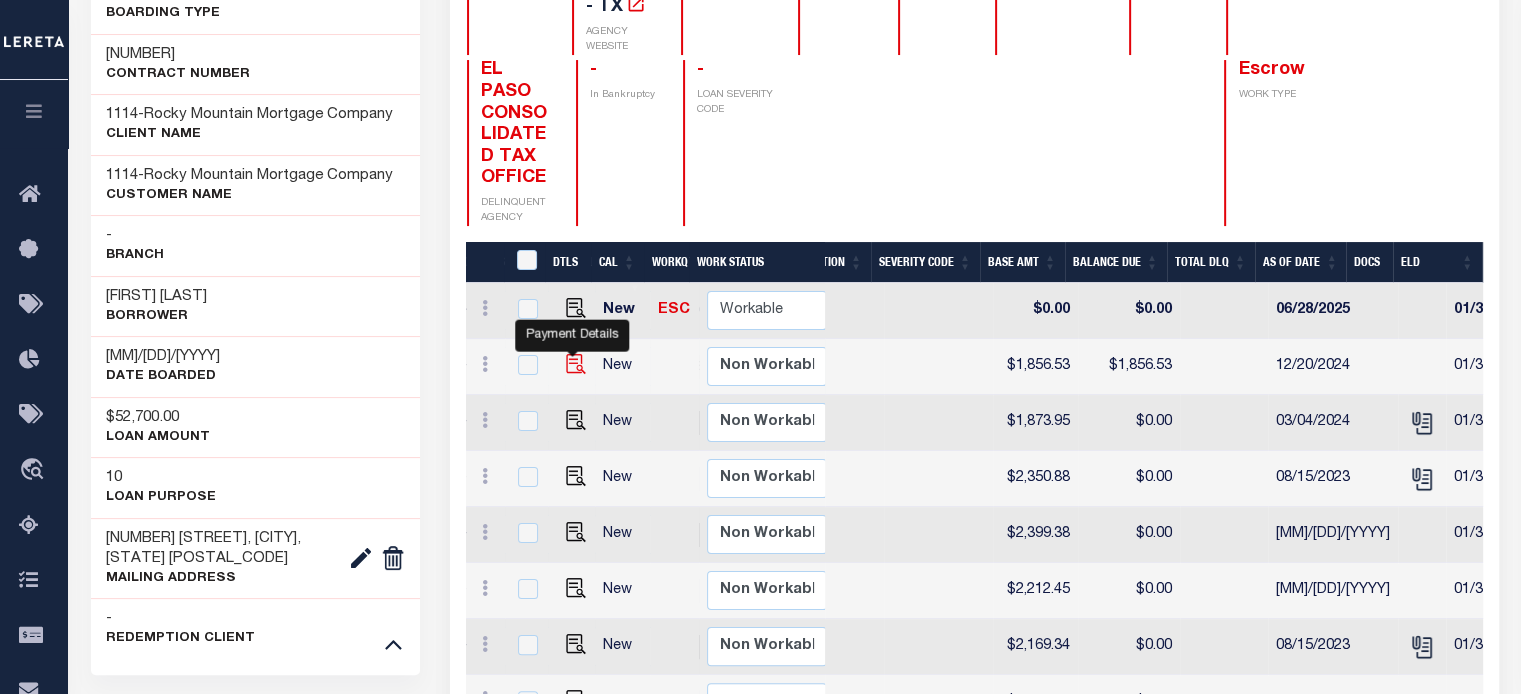 click at bounding box center (576, 364) 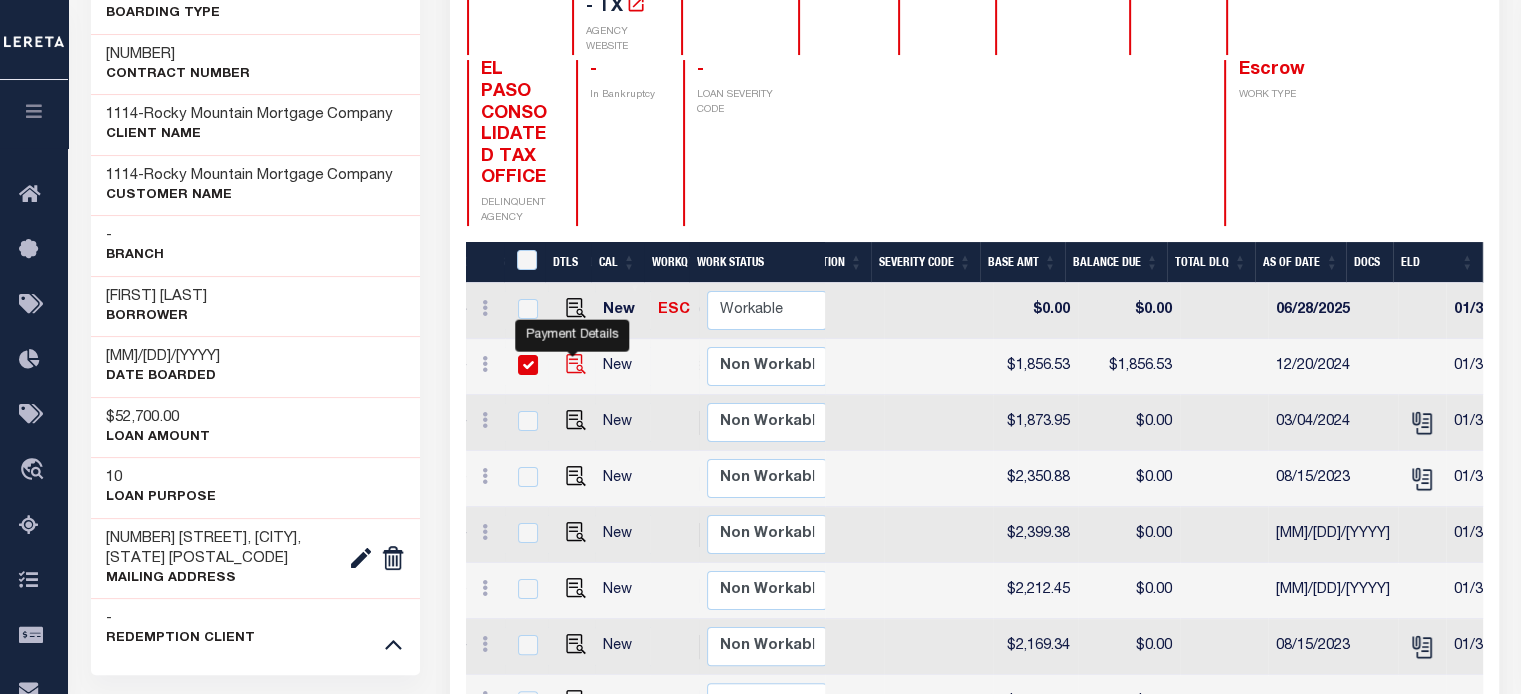 checkbox on "true" 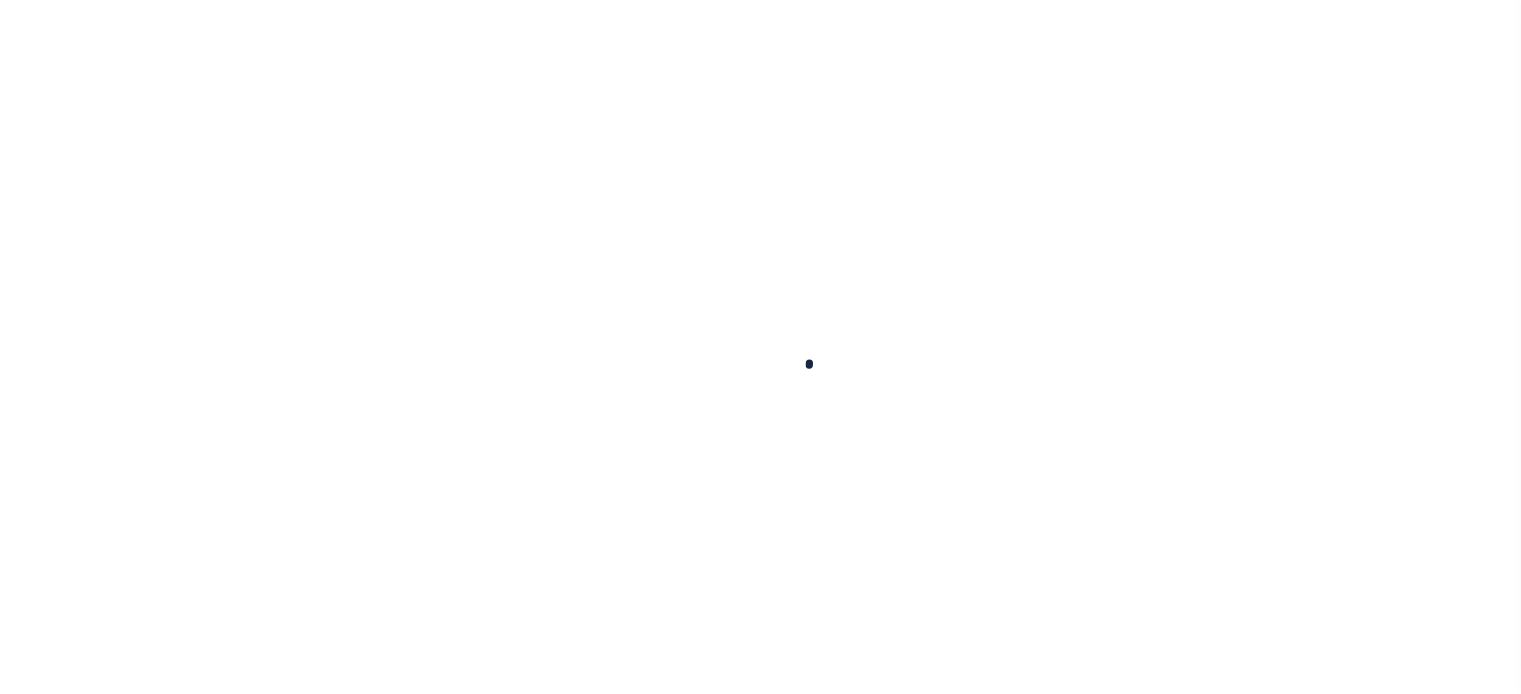 scroll, scrollTop: 0, scrollLeft: 0, axis: both 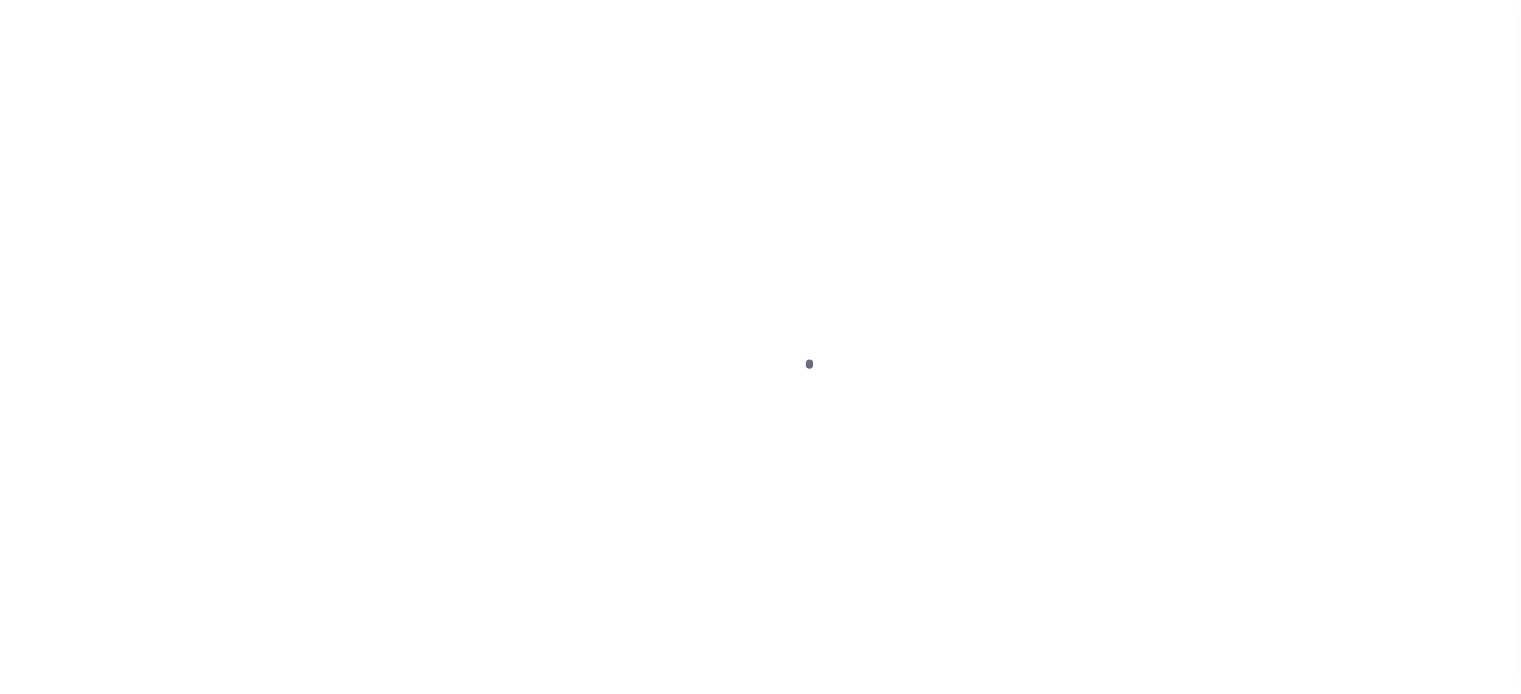 checkbox on "false" 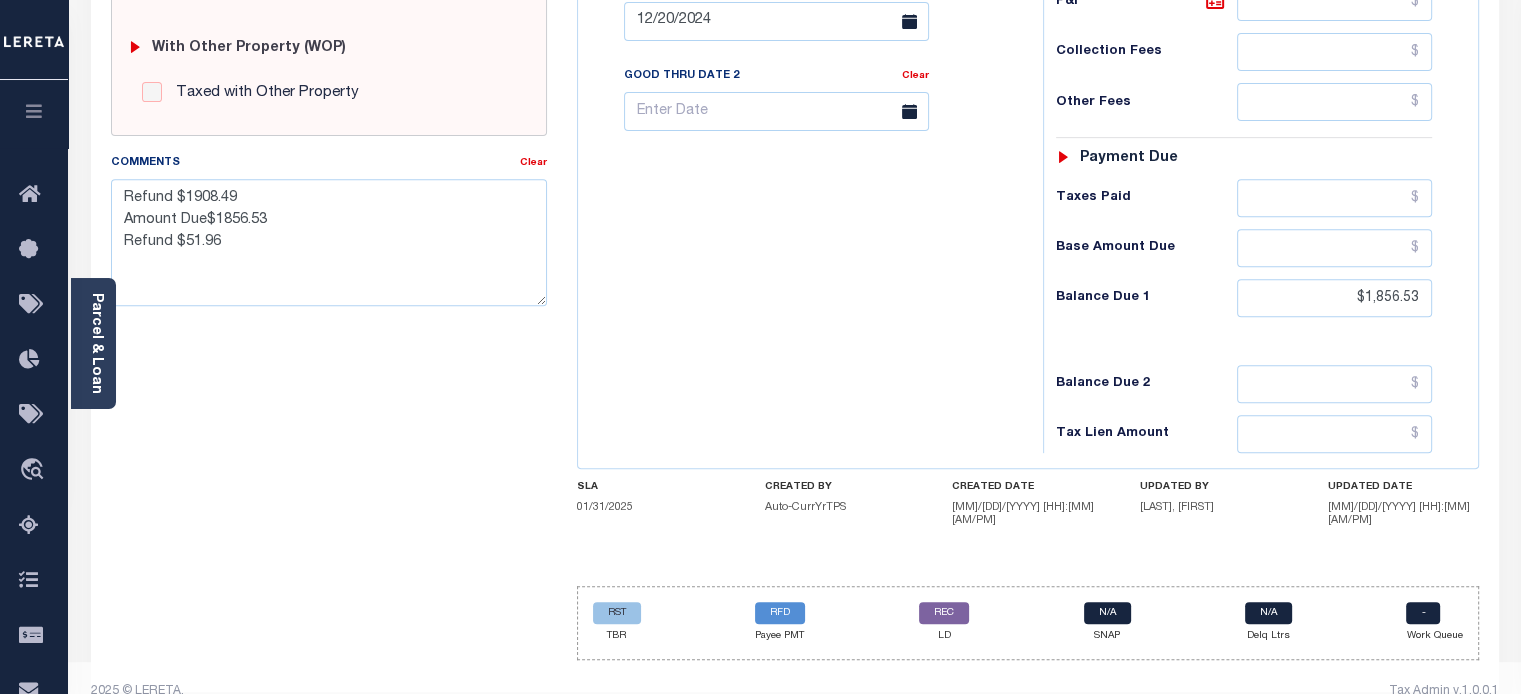 scroll, scrollTop: 815, scrollLeft: 0, axis: vertical 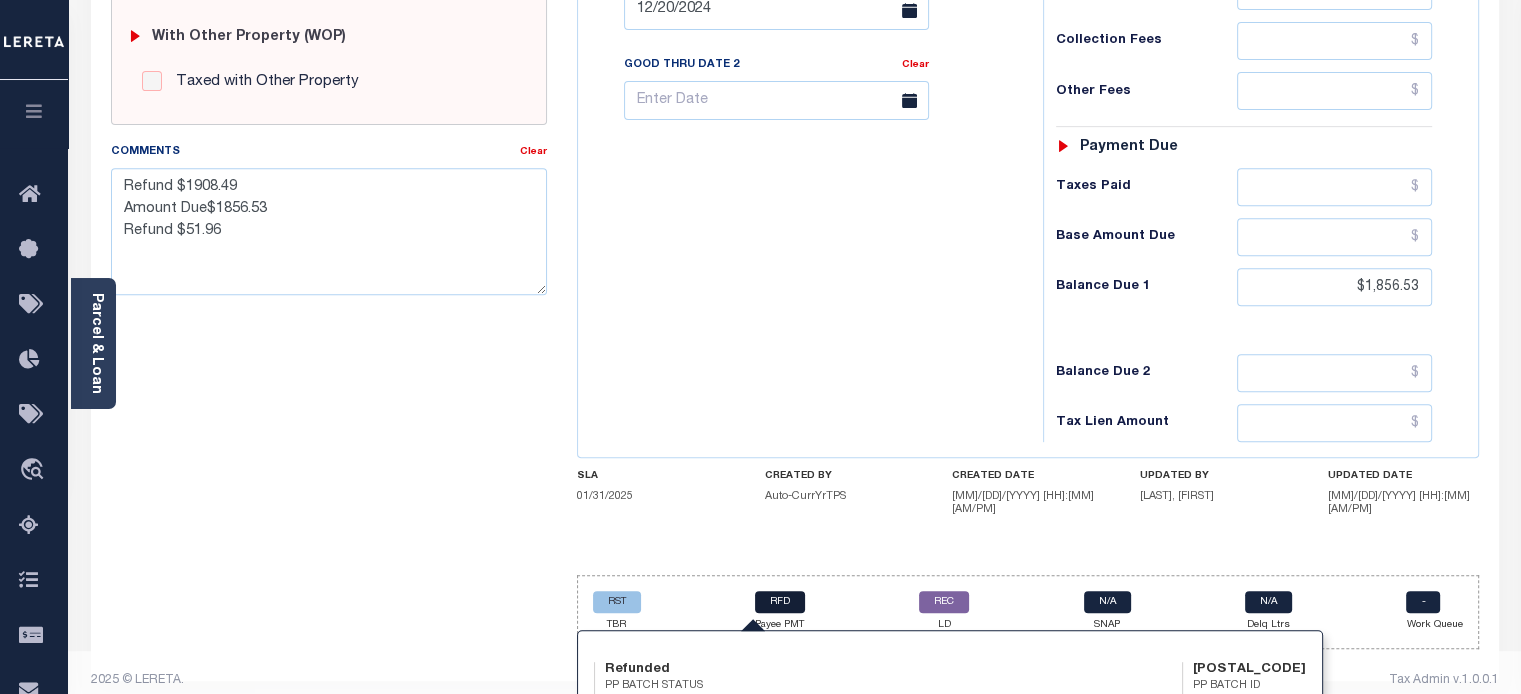 click on "RFD" at bounding box center [780, 602] 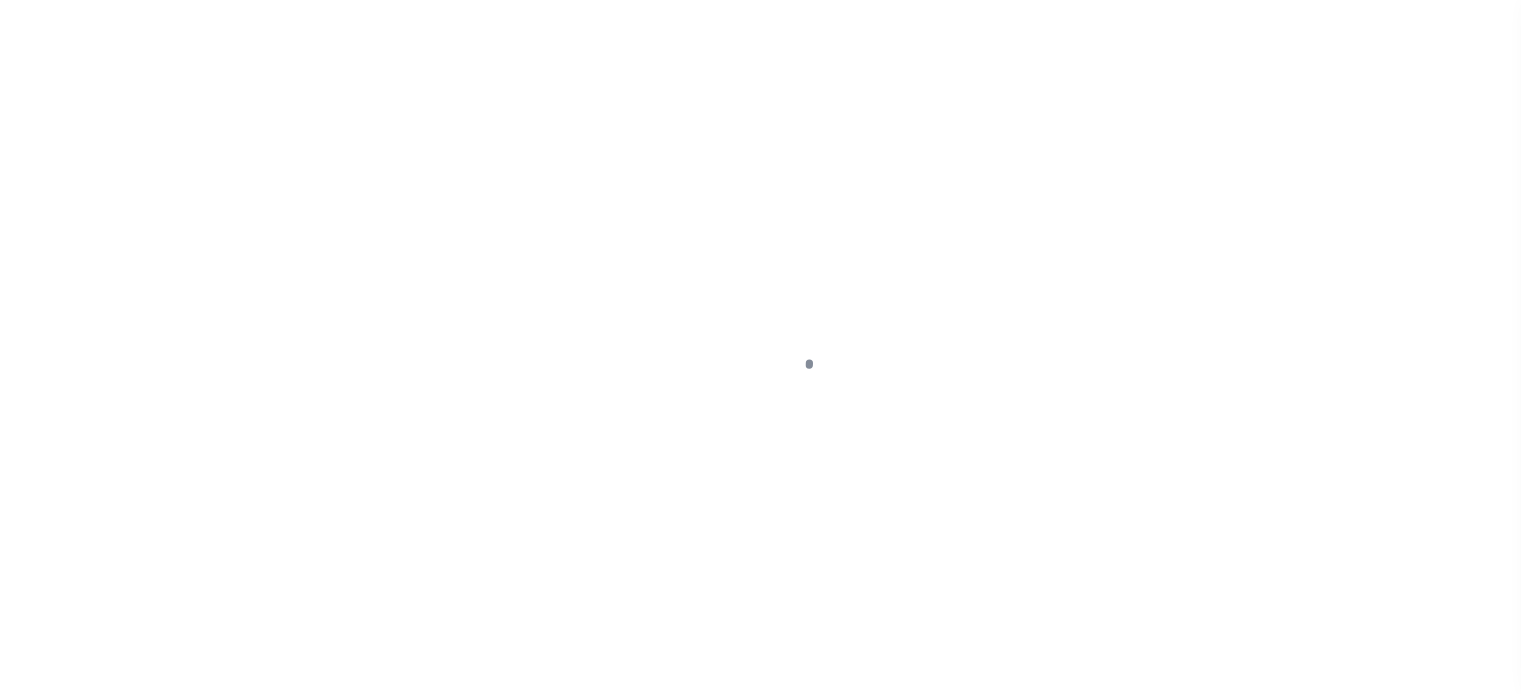 select on "RFD" 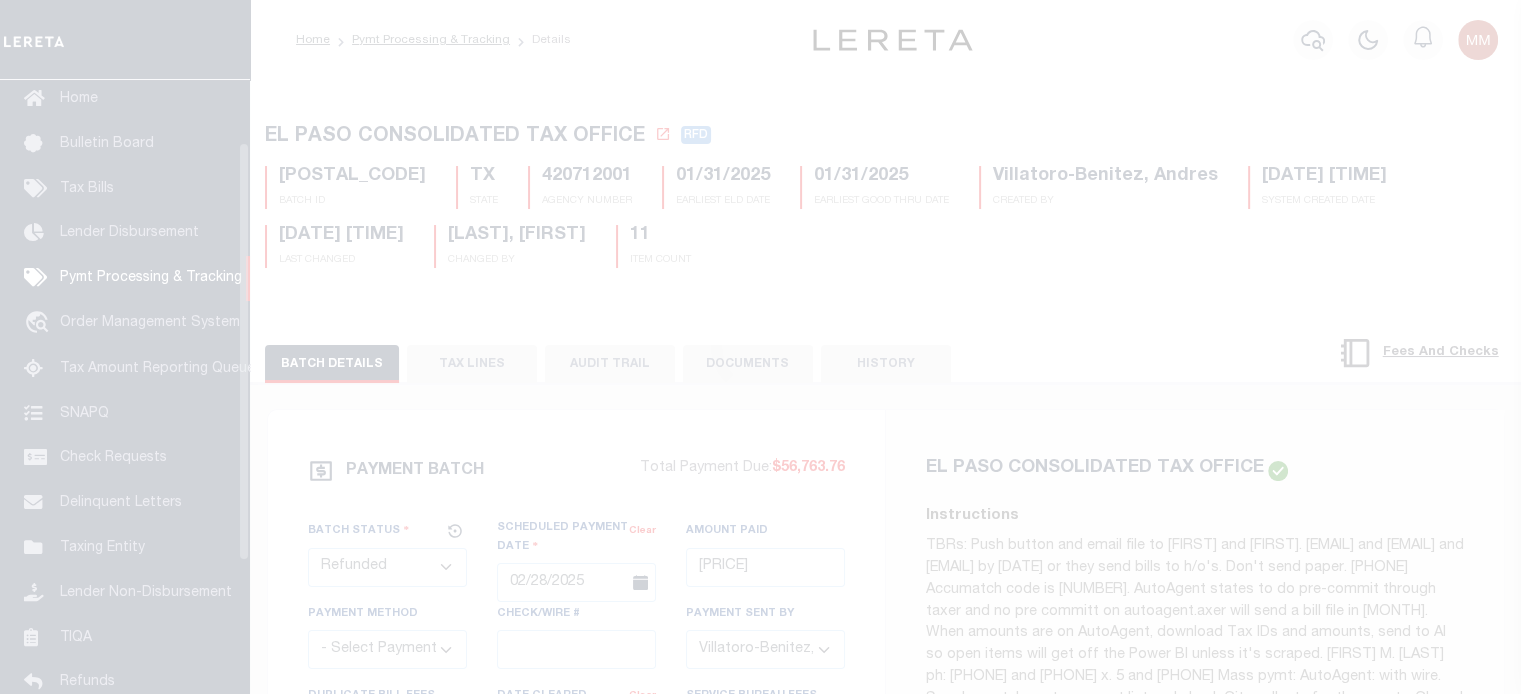 scroll, scrollTop: 91, scrollLeft: 0, axis: vertical 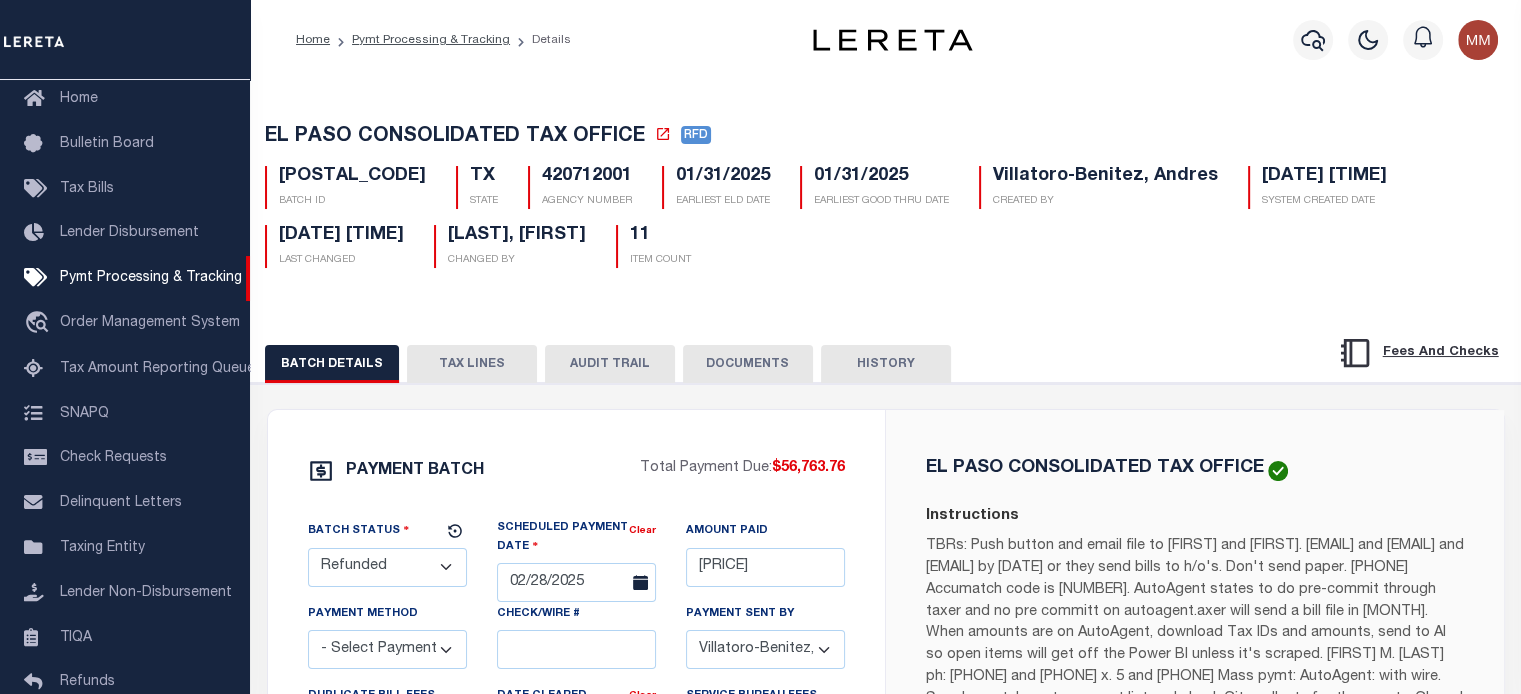 click on "TAX LINES" at bounding box center (472, 364) 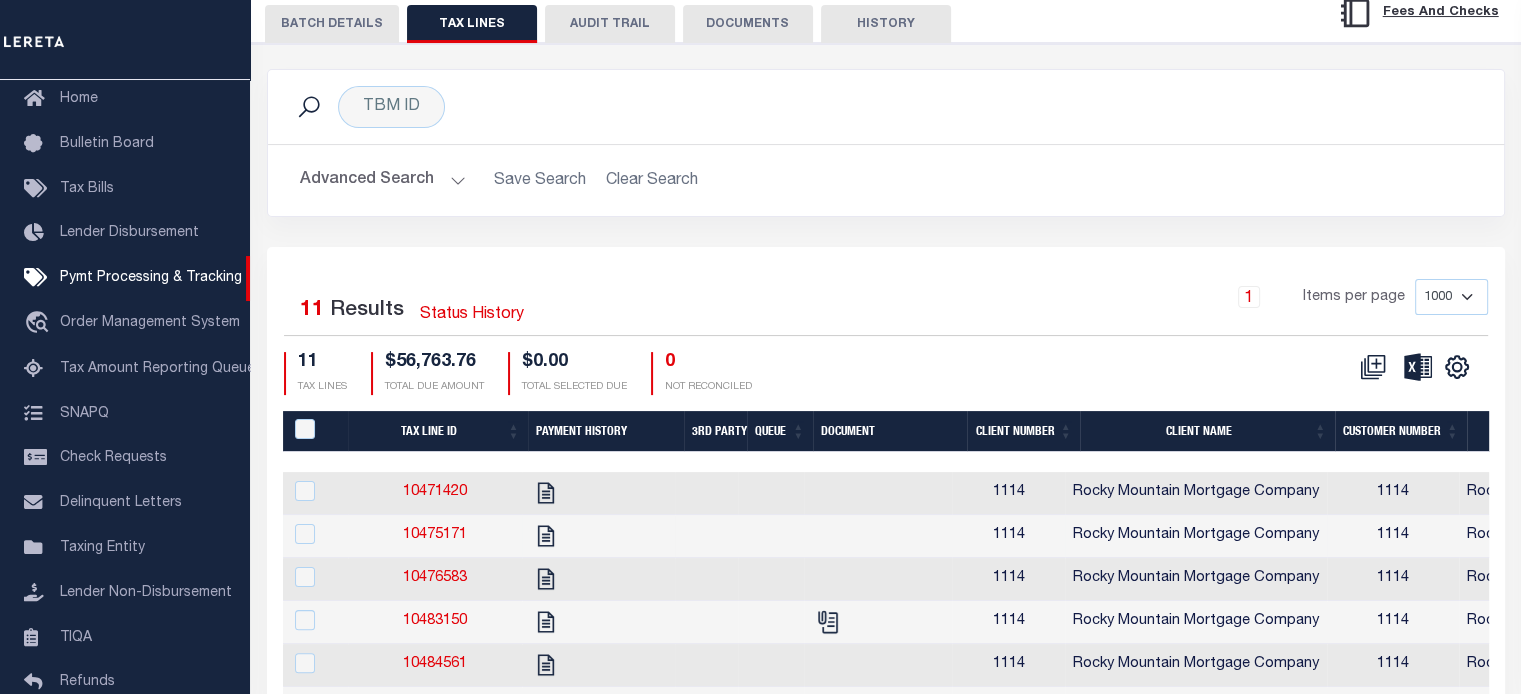 scroll, scrollTop: 500, scrollLeft: 0, axis: vertical 